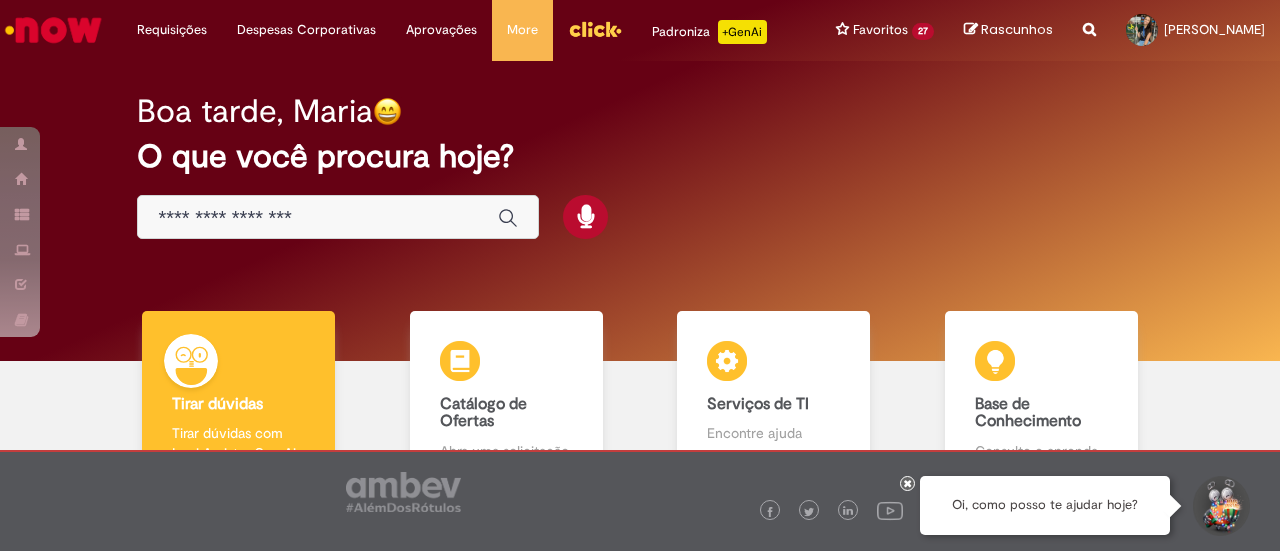 scroll, scrollTop: 0, scrollLeft: 0, axis: both 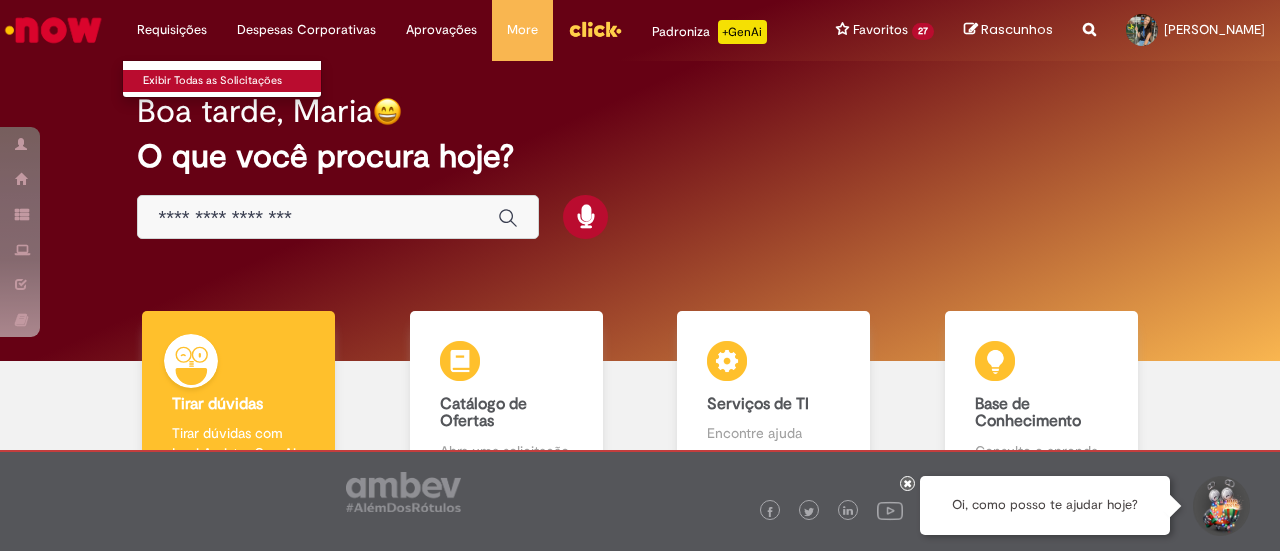 click on "Exibir Todas as Solicitações" at bounding box center [233, 81] 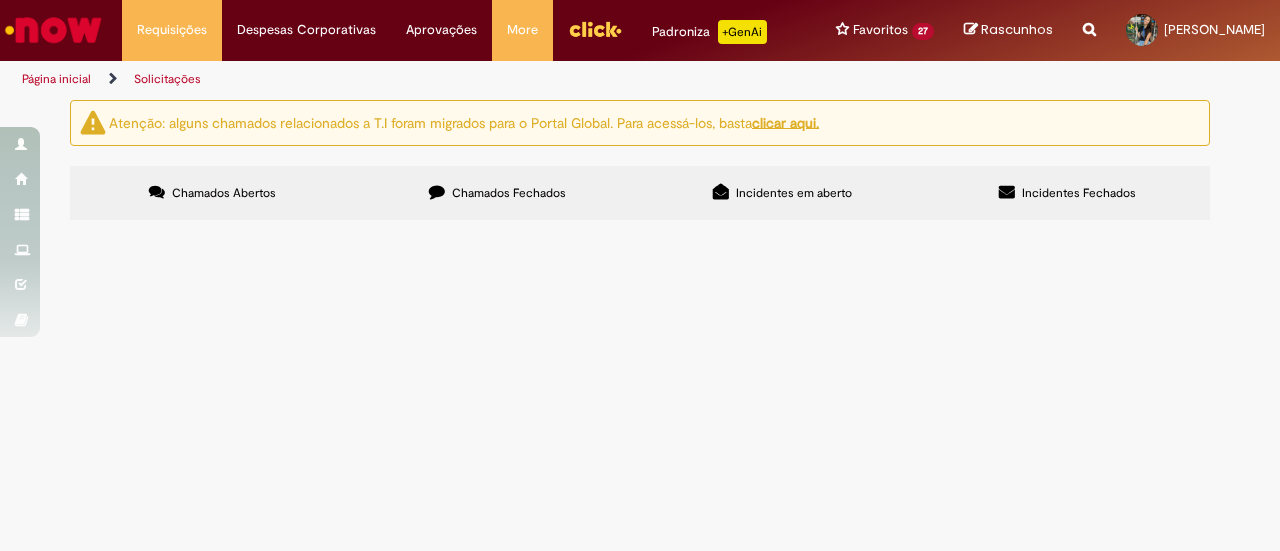 click on "Chamados Fechados" at bounding box center [497, 193] 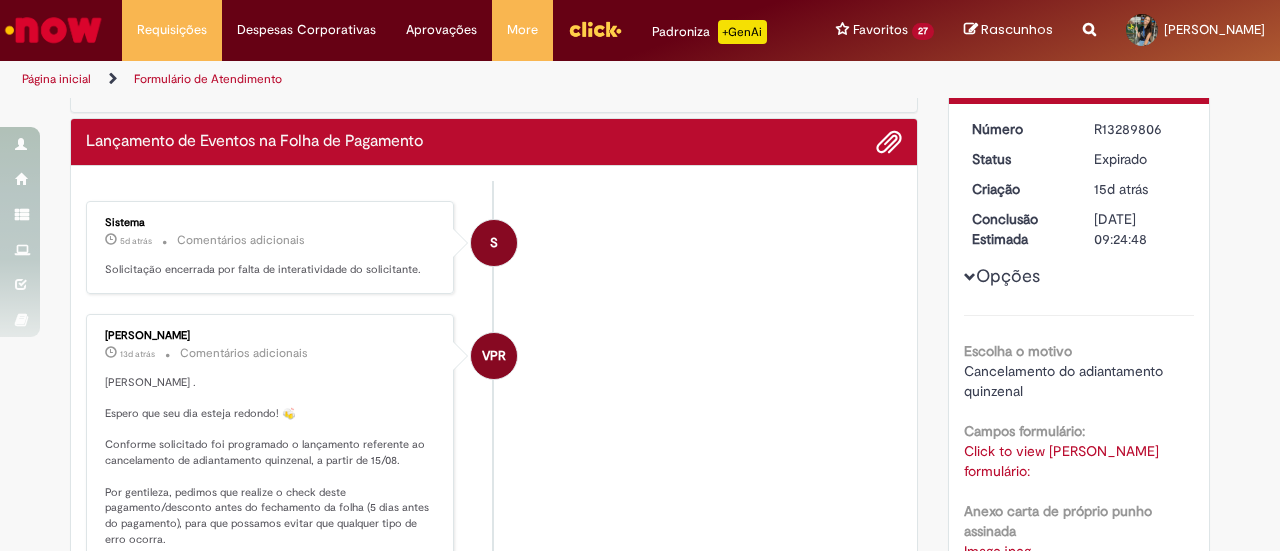 scroll, scrollTop: 0, scrollLeft: 0, axis: both 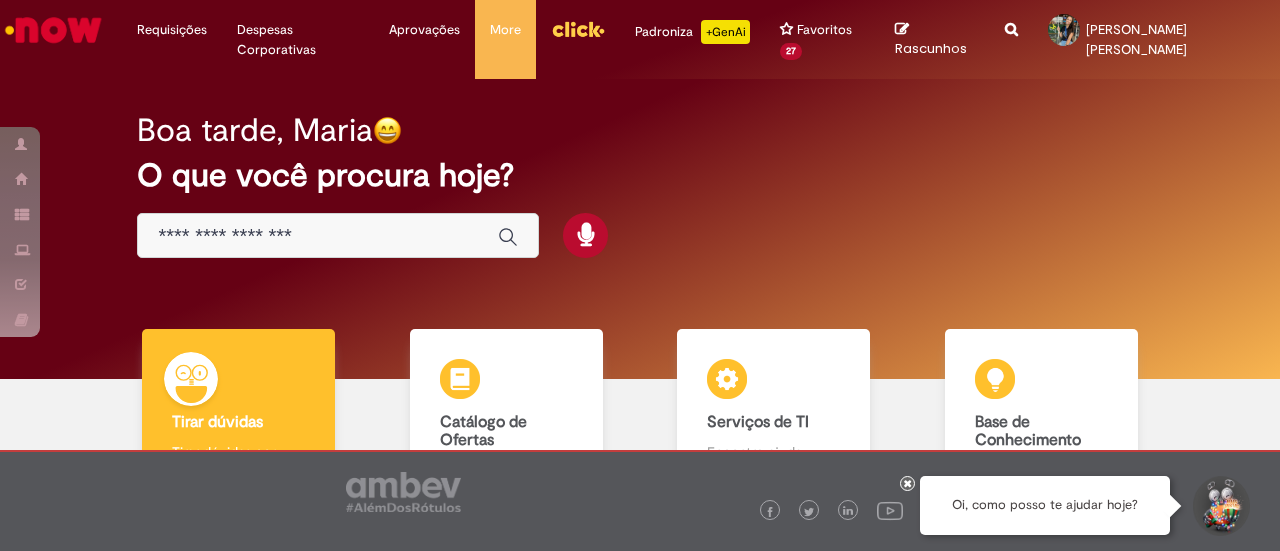 click at bounding box center (318, 236) 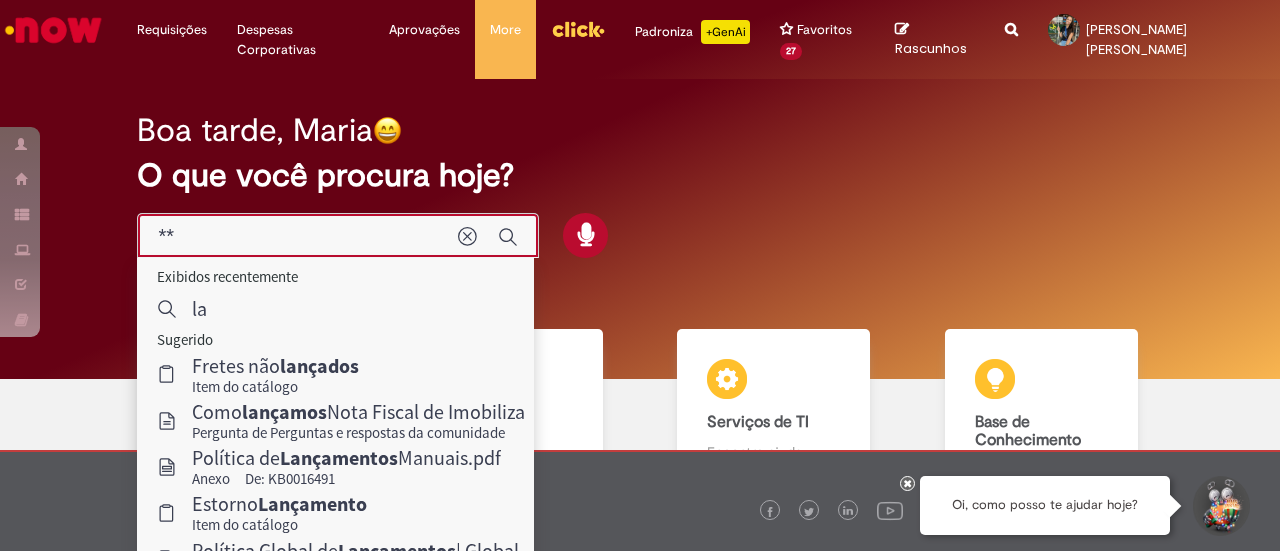 type on "*" 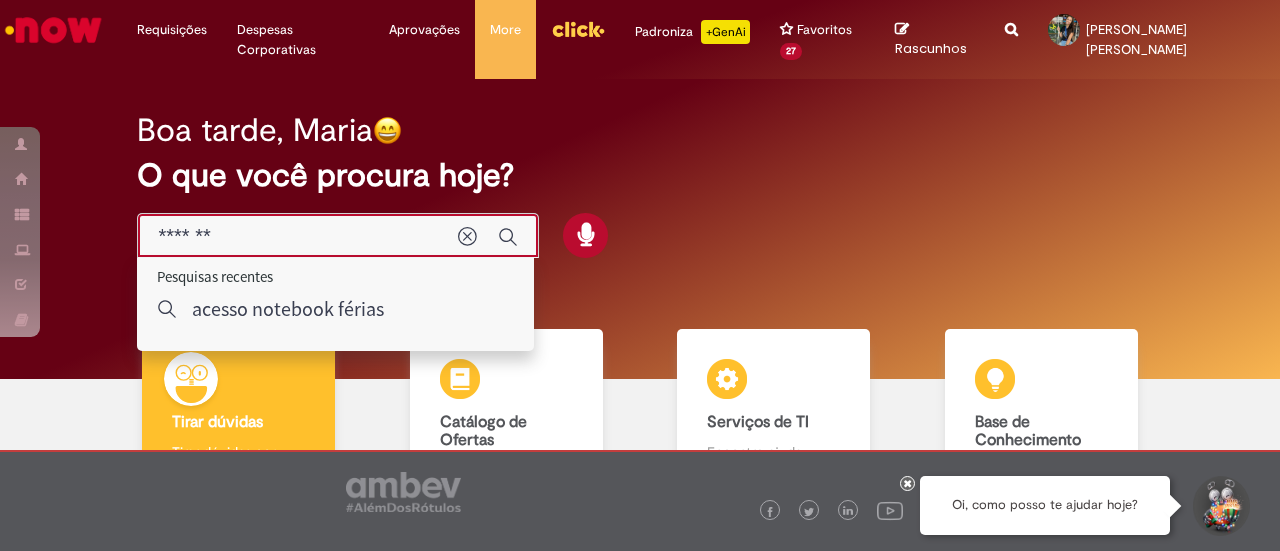type on "********" 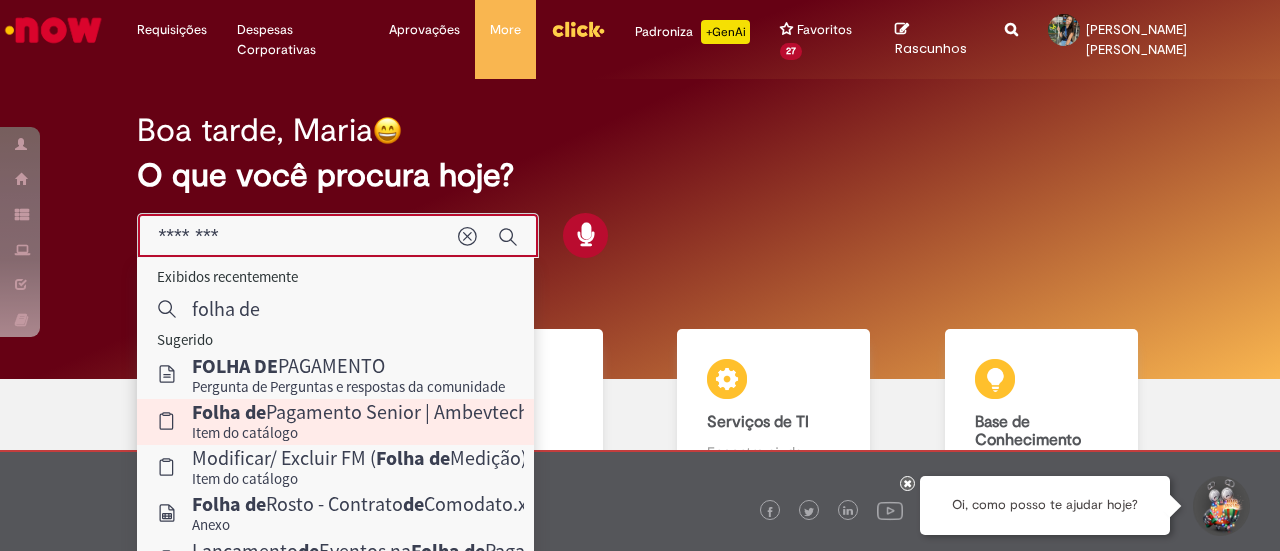 scroll, scrollTop: 100, scrollLeft: 0, axis: vertical 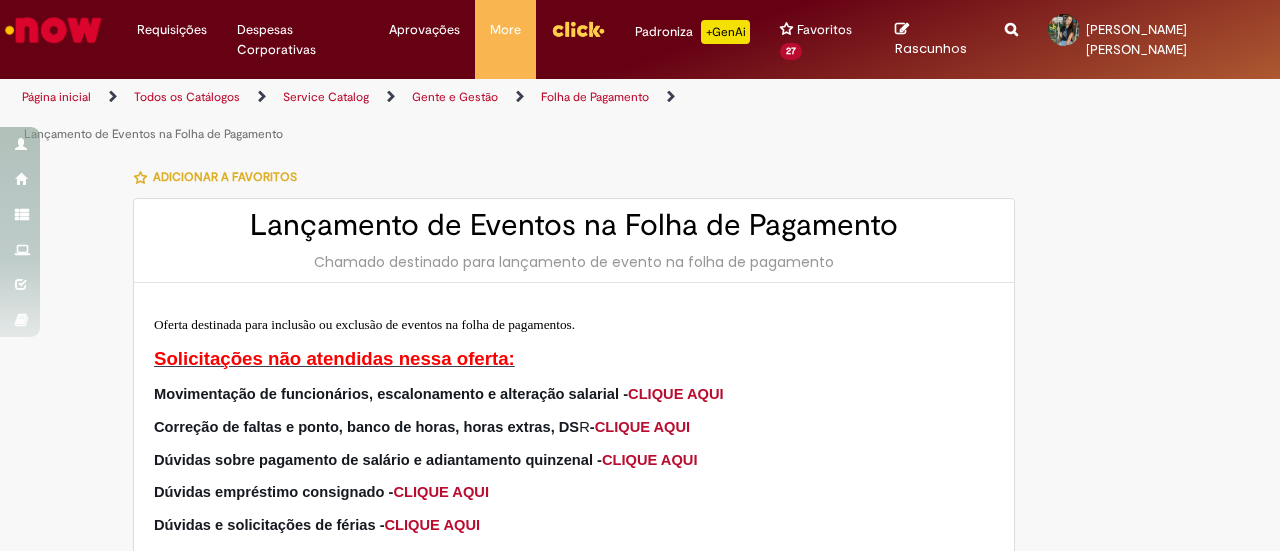 type on "********" 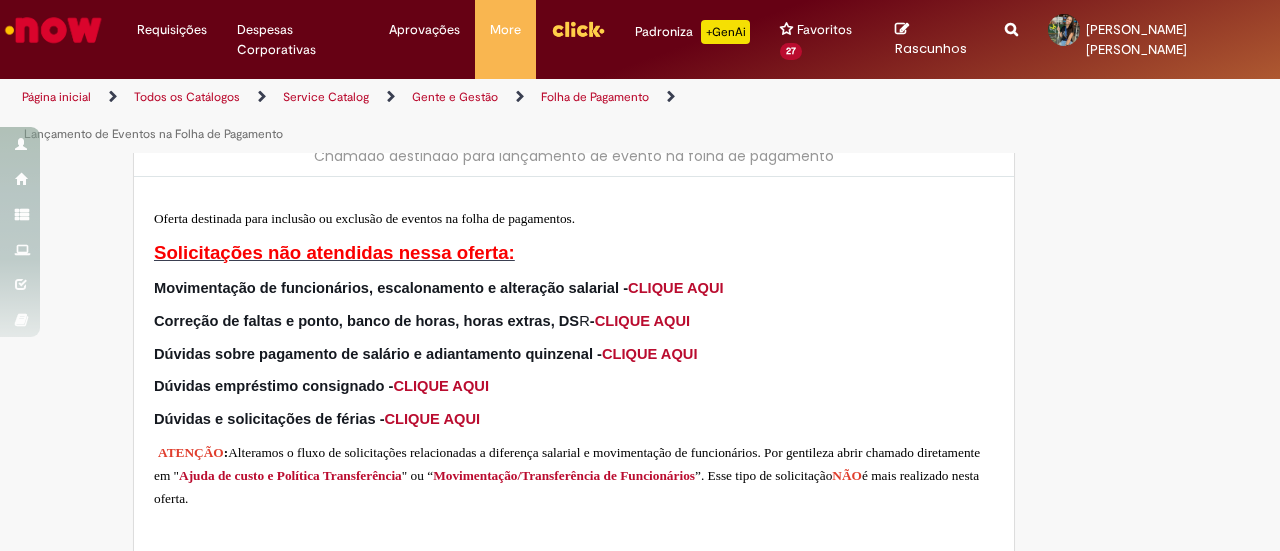 type on "**********" 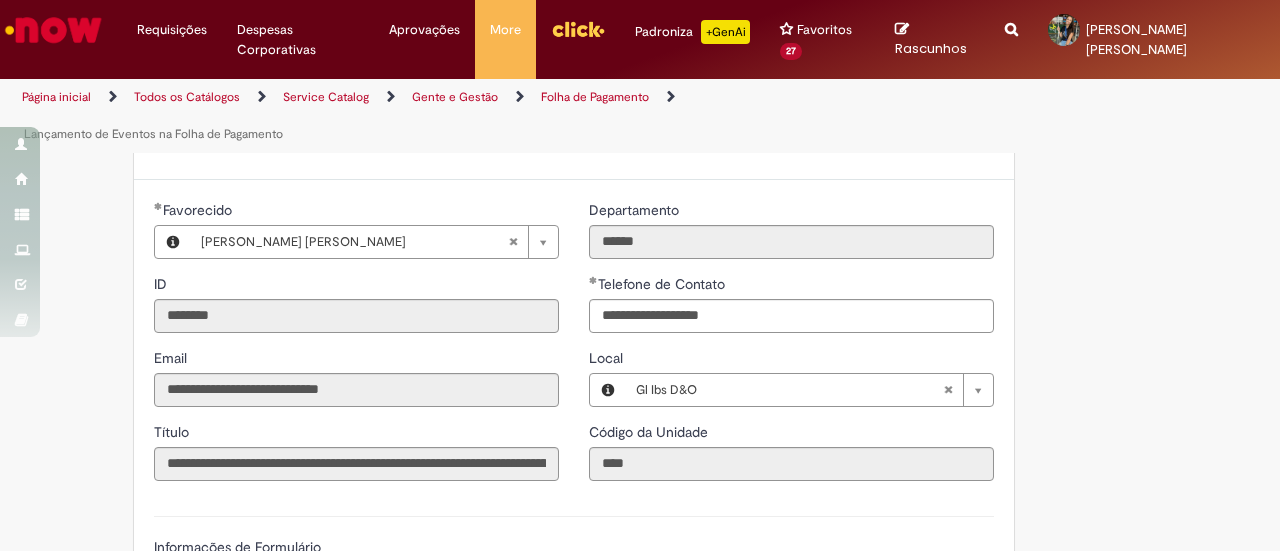 scroll, scrollTop: 800, scrollLeft: 0, axis: vertical 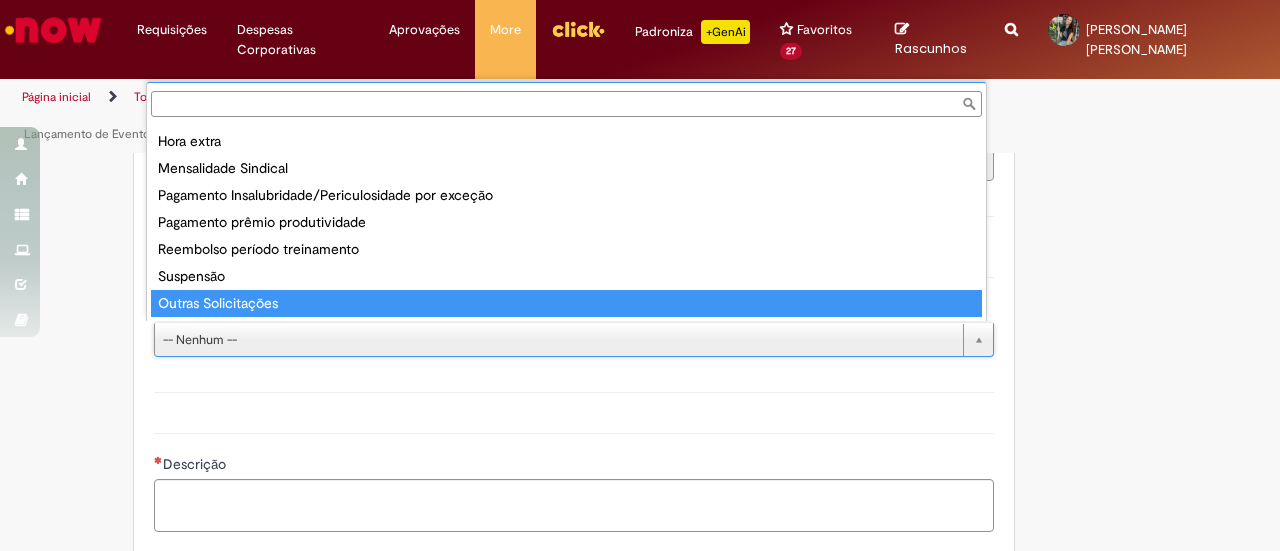 type on "**********" 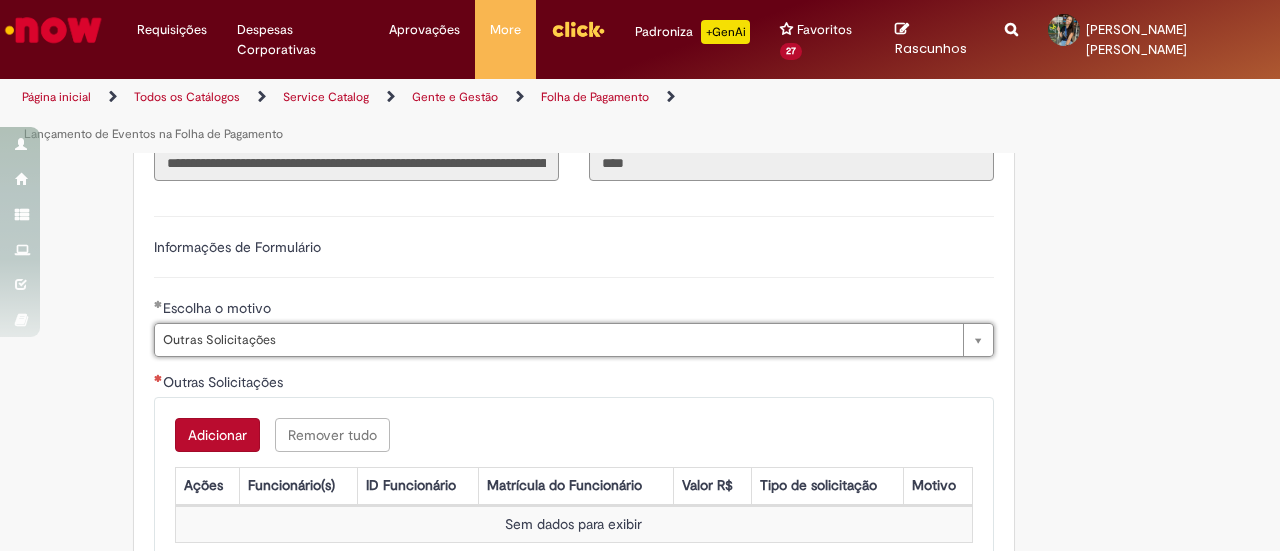 click on "**********" at bounding box center [574, 390] 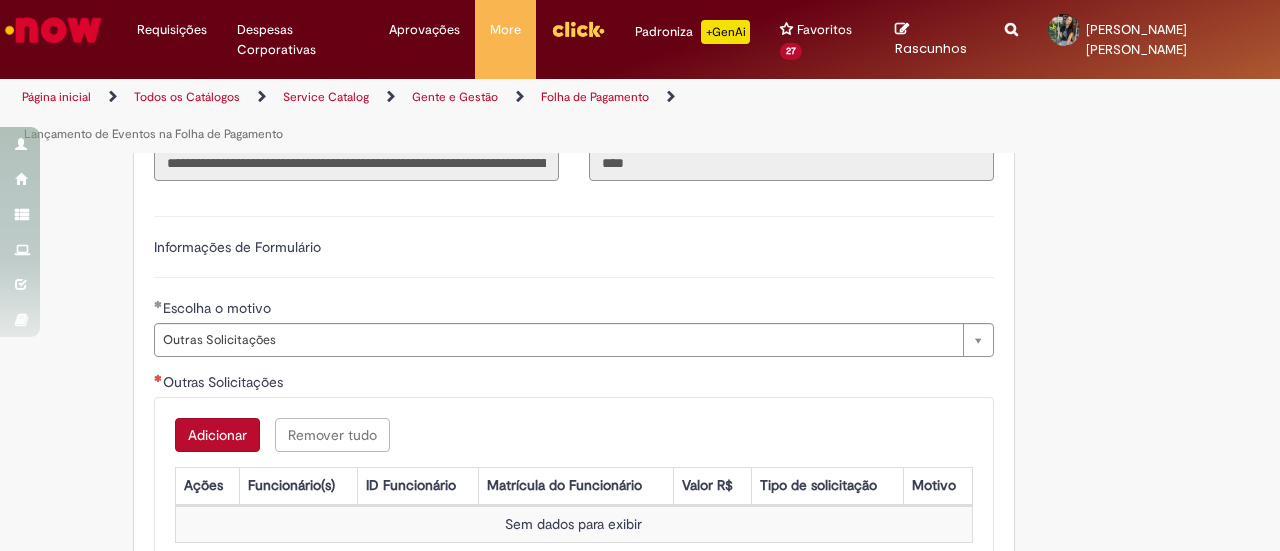 scroll, scrollTop: 900, scrollLeft: 0, axis: vertical 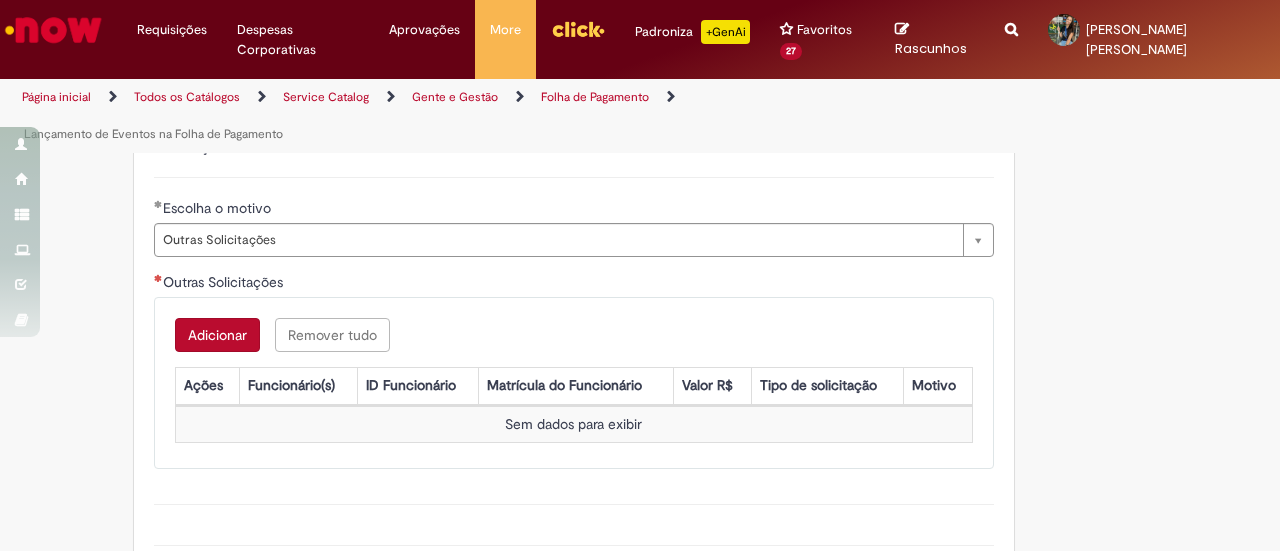 click on "Adicionar" at bounding box center [217, 335] 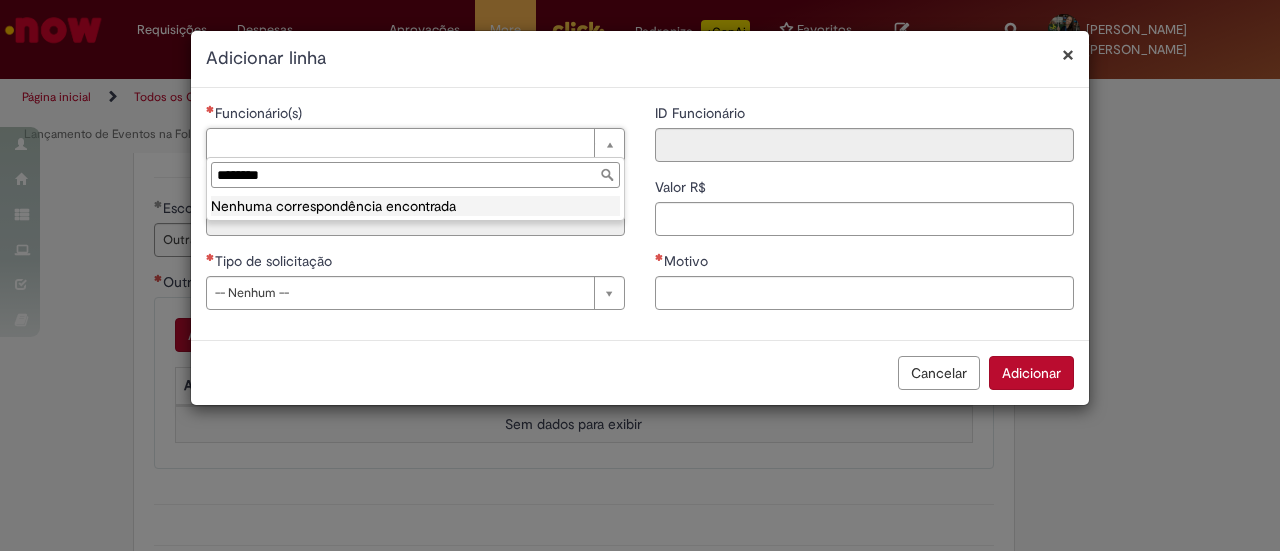 drag, startPoint x: 269, startPoint y: 161, endPoint x: 182, endPoint y: 163, distance: 87.02299 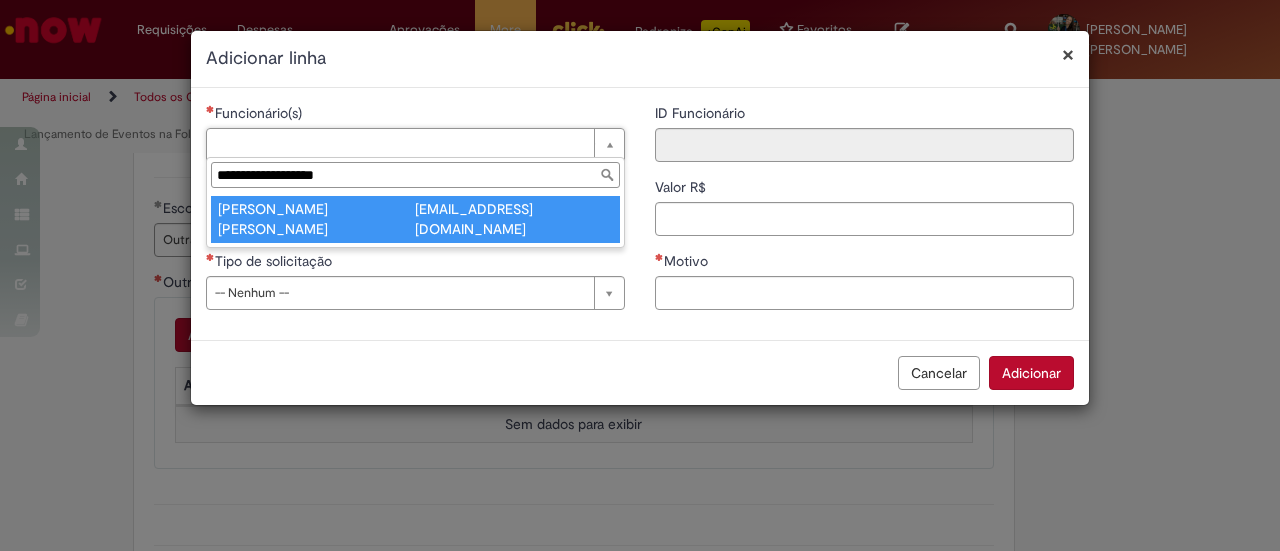 type on "**********" 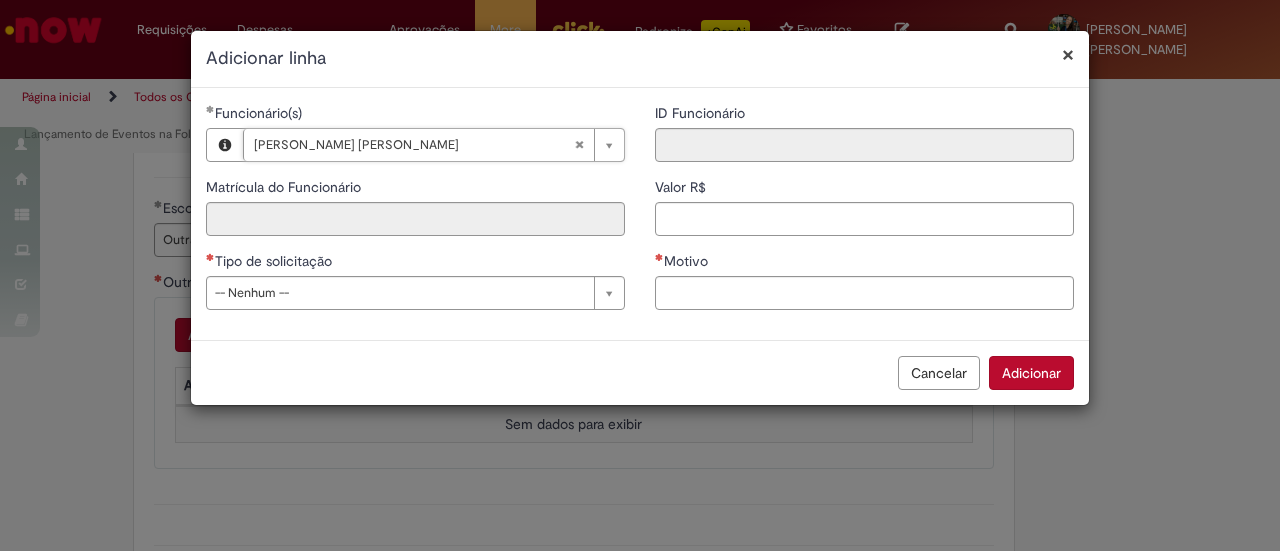 type on "********" 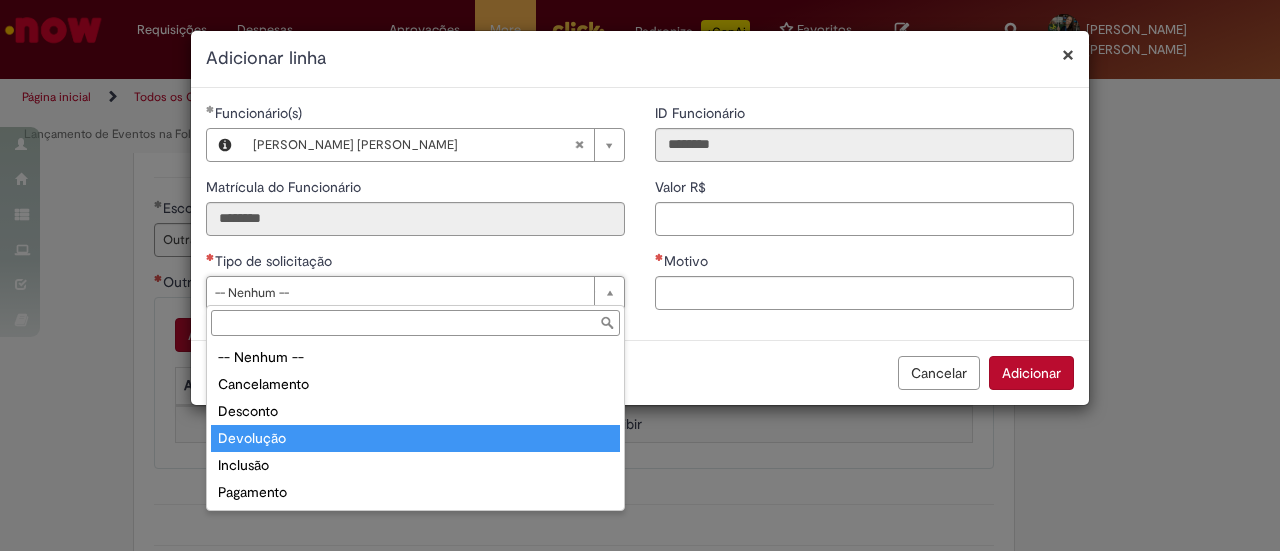 drag, startPoint x: 316, startPoint y: 447, endPoint x: 446, endPoint y: 409, distance: 135.44002 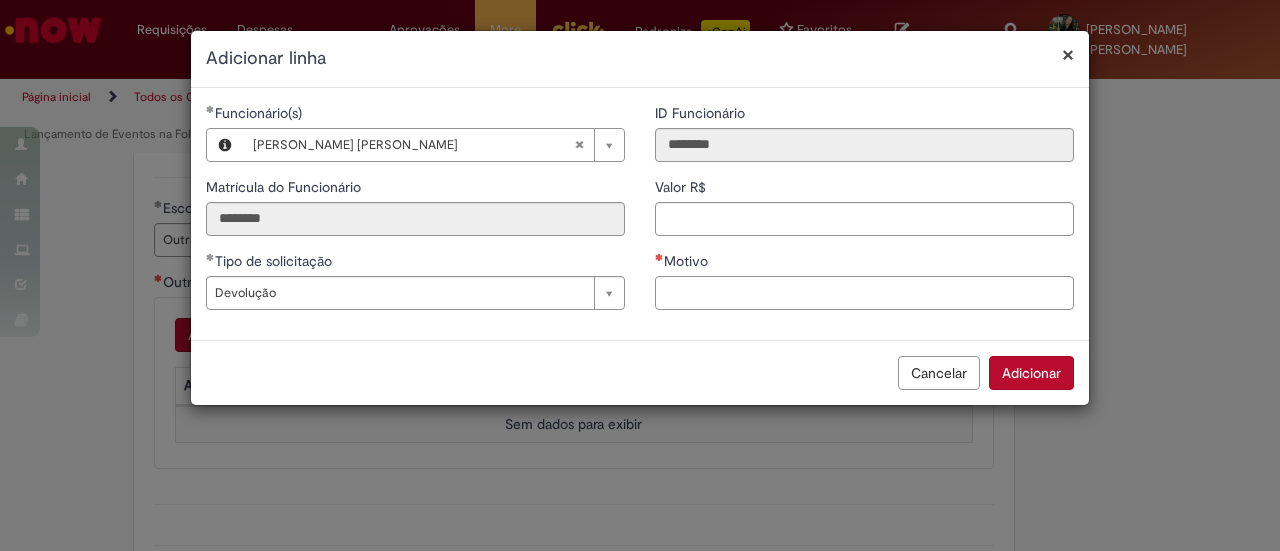 click on "Motivo" at bounding box center (864, 293) 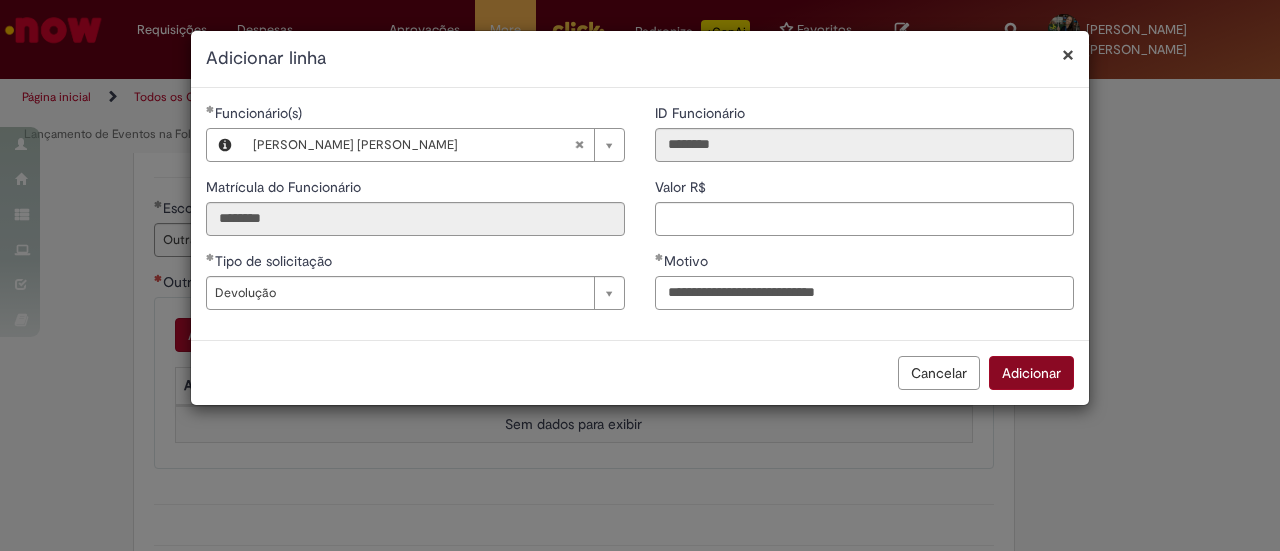 type on "**********" 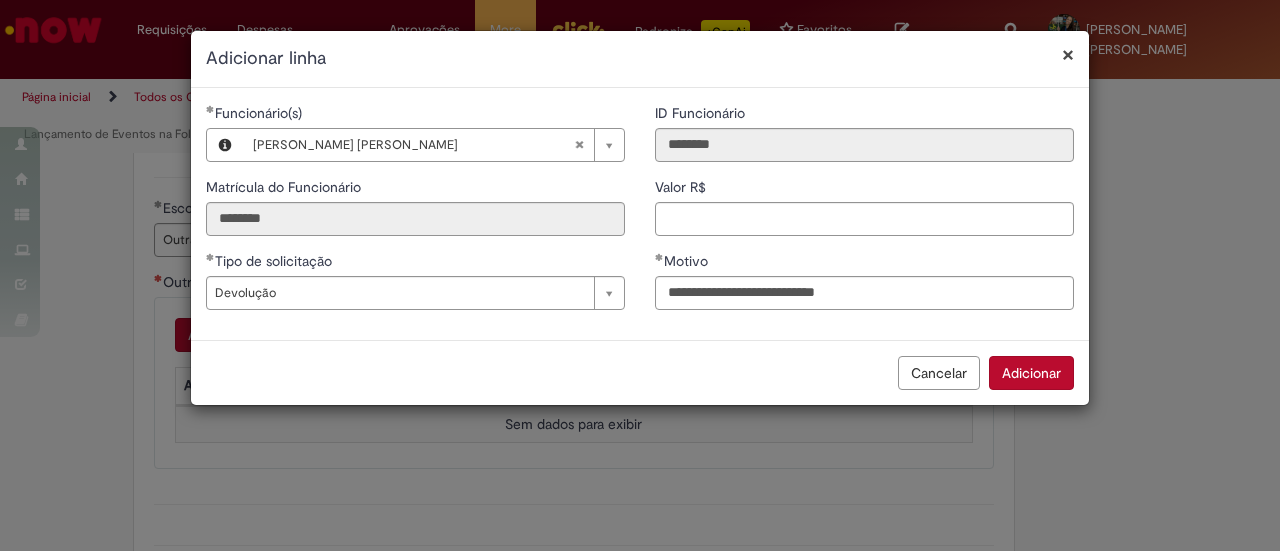 click on "Adicionar" at bounding box center (1031, 373) 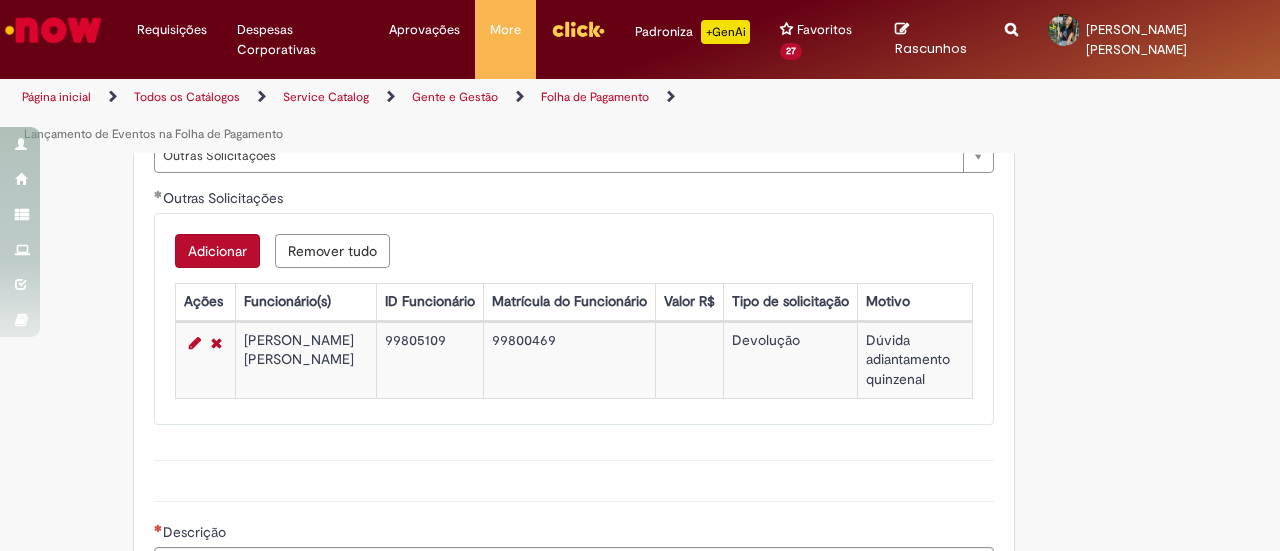 scroll, scrollTop: 1100, scrollLeft: 0, axis: vertical 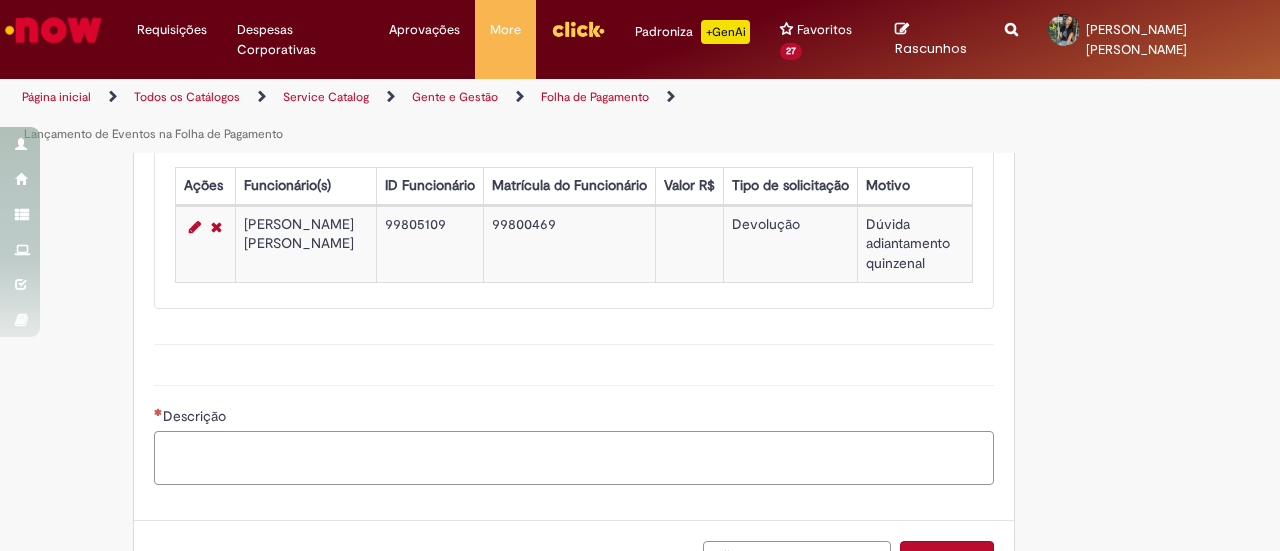 click on "Descrição" at bounding box center [574, 457] 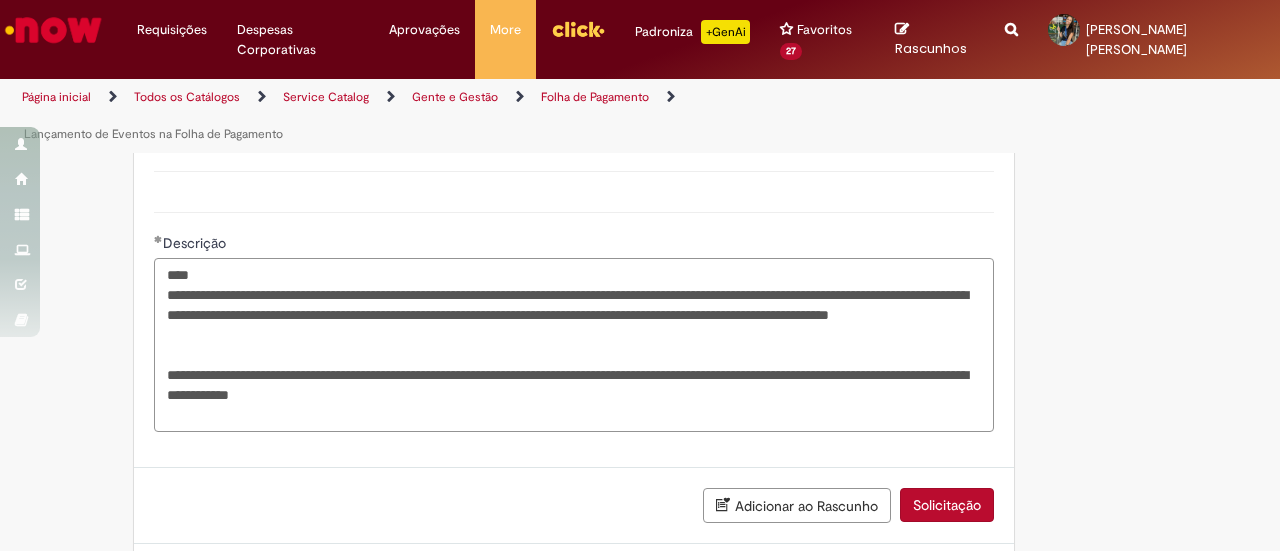 scroll, scrollTop: 1340, scrollLeft: 0, axis: vertical 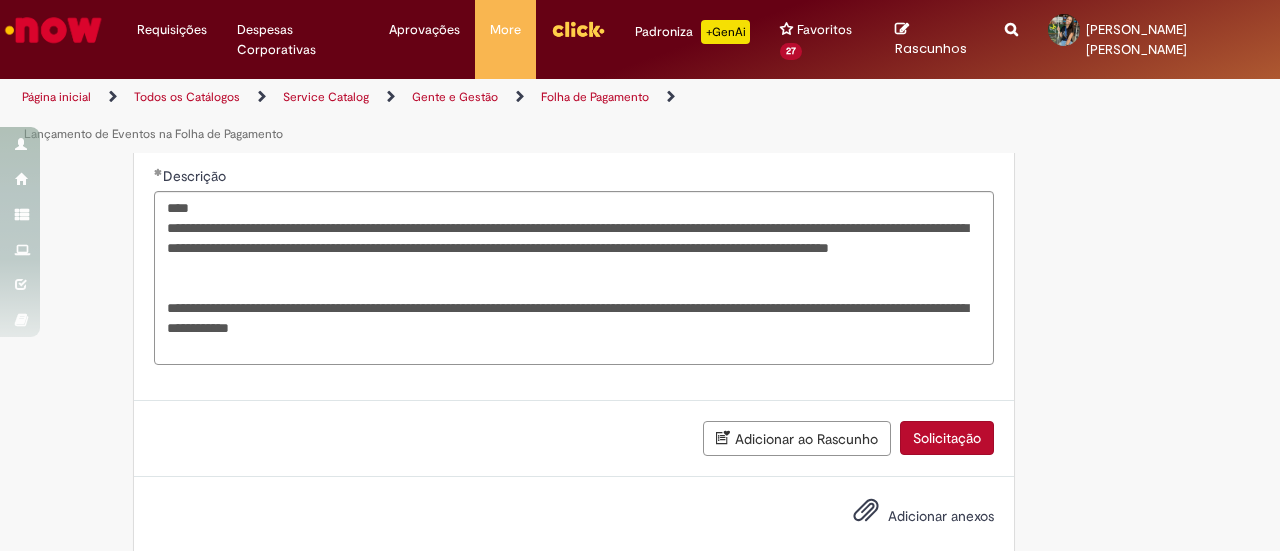 click on "Adicionar anexos" at bounding box center (941, 516) 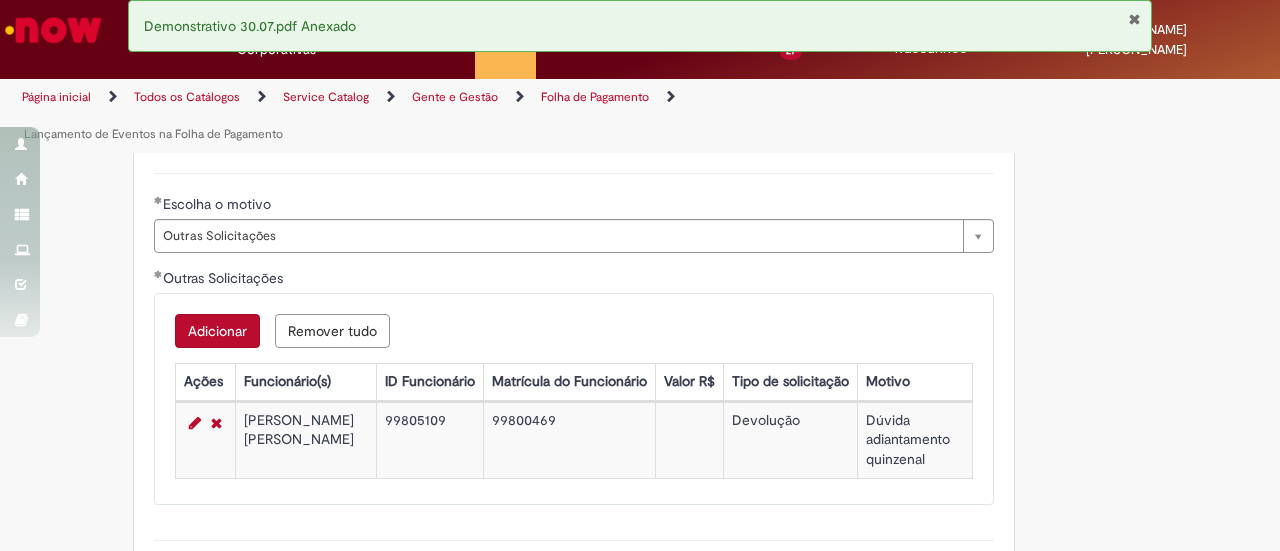 scroll, scrollTop: 840, scrollLeft: 0, axis: vertical 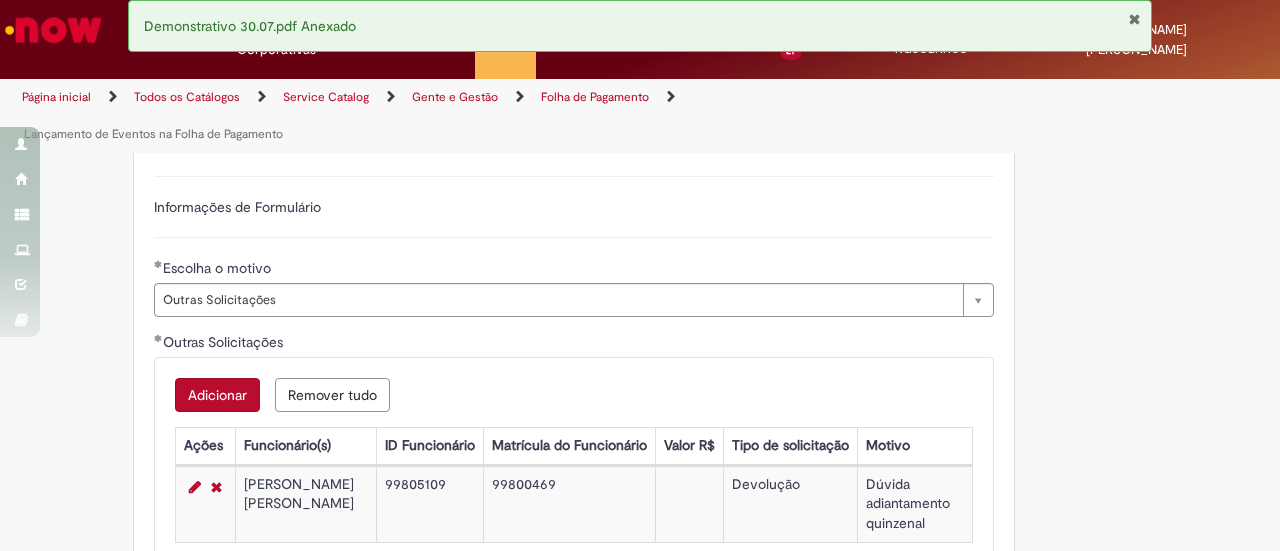 click at bounding box center [1134, 19] 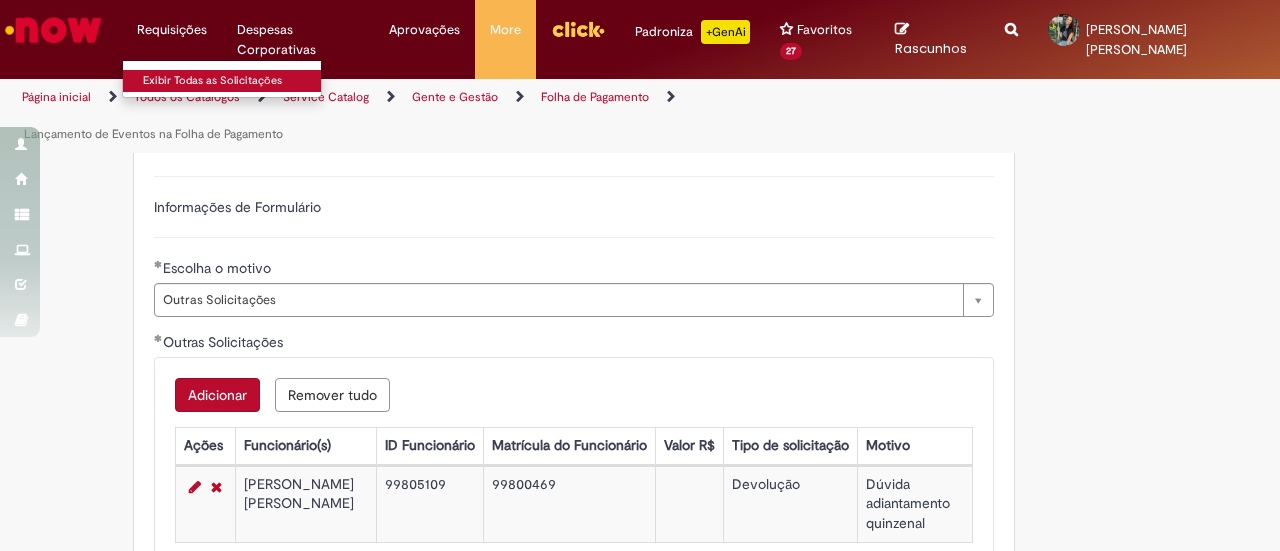 drag, startPoint x: 183, startPoint y: 27, endPoint x: 160, endPoint y: 77, distance: 55.03635 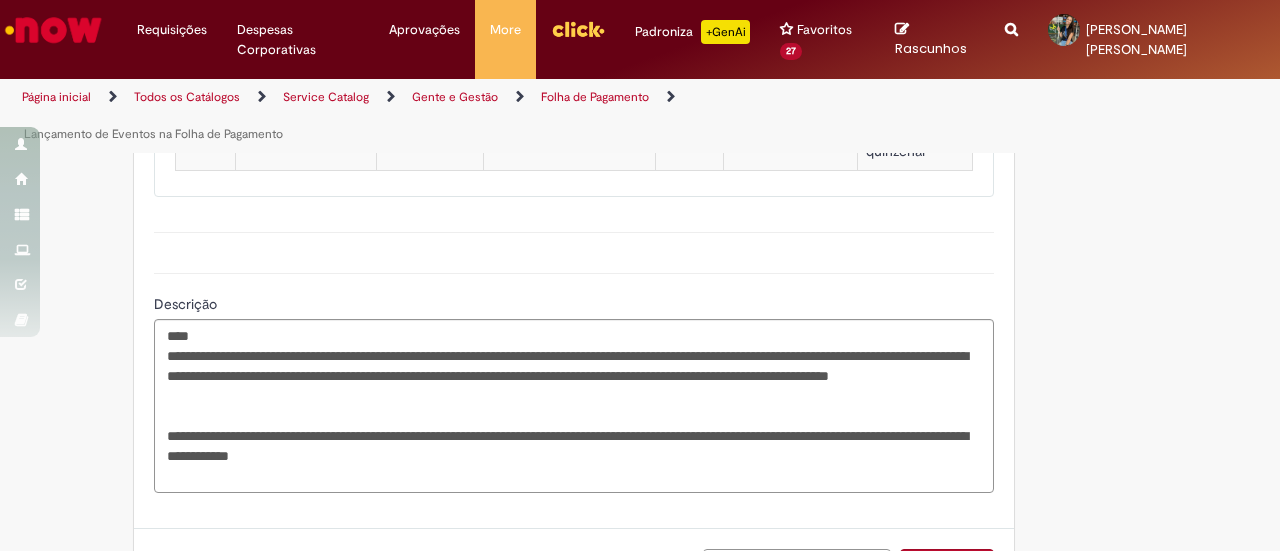 scroll, scrollTop: 1240, scrollLeft: 0, axis: vertical 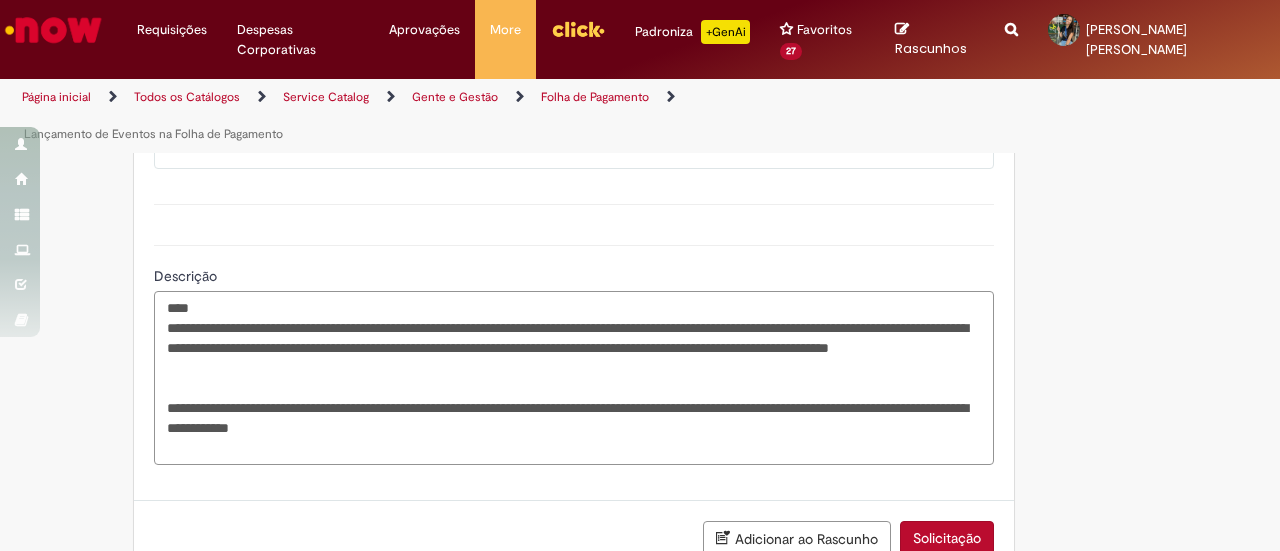 click on "**********" at bounding box center (574, 377) 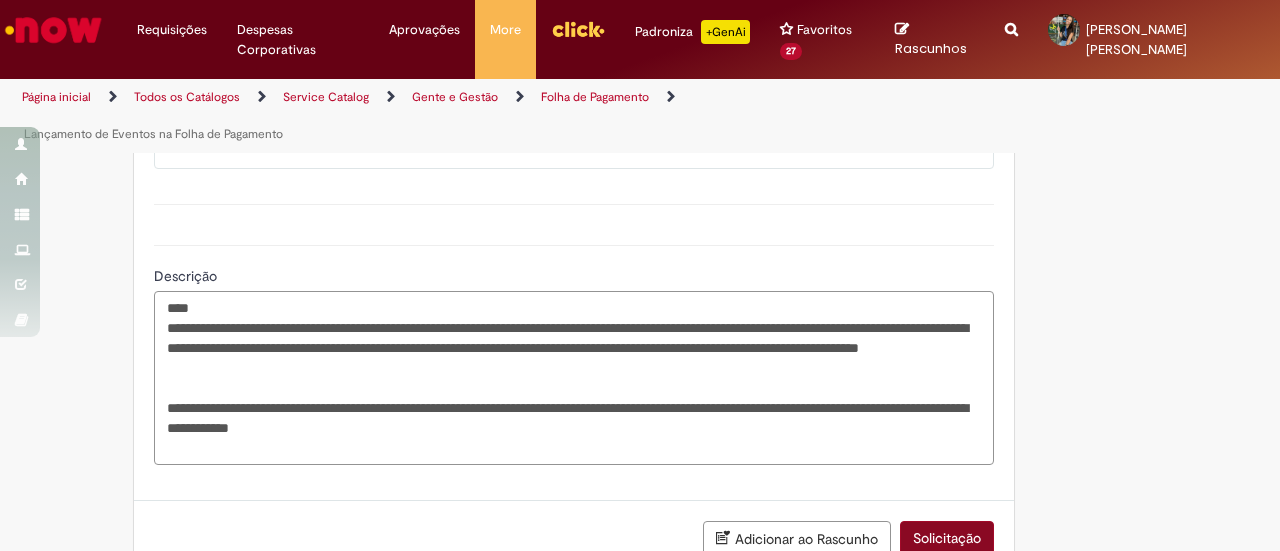 type on "**********" 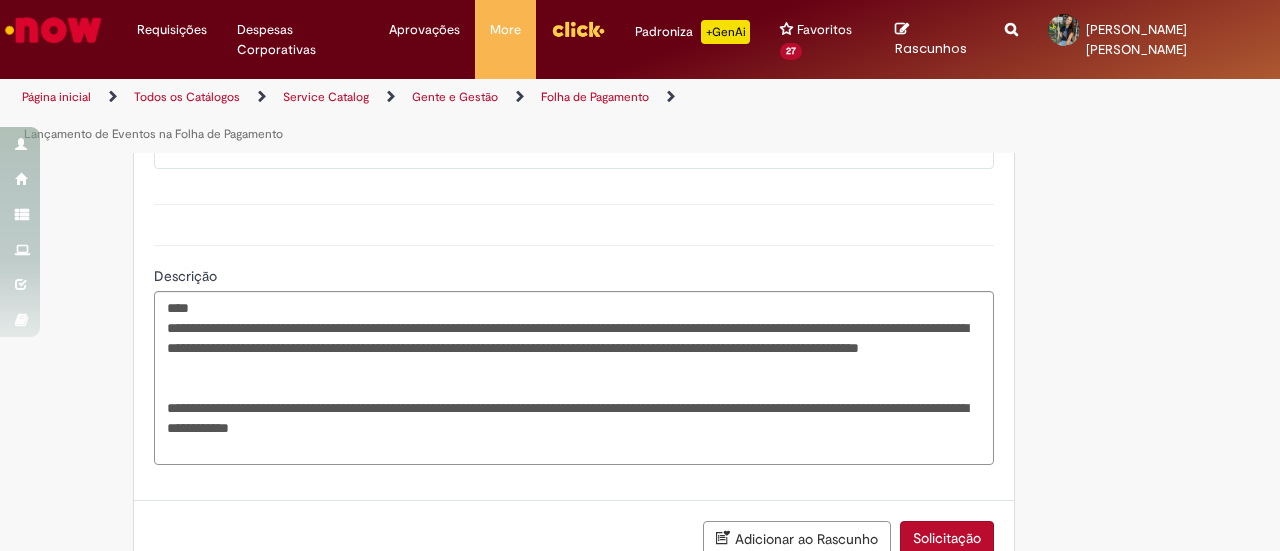 click on "Solicitação" at bounding box center (947, 538) 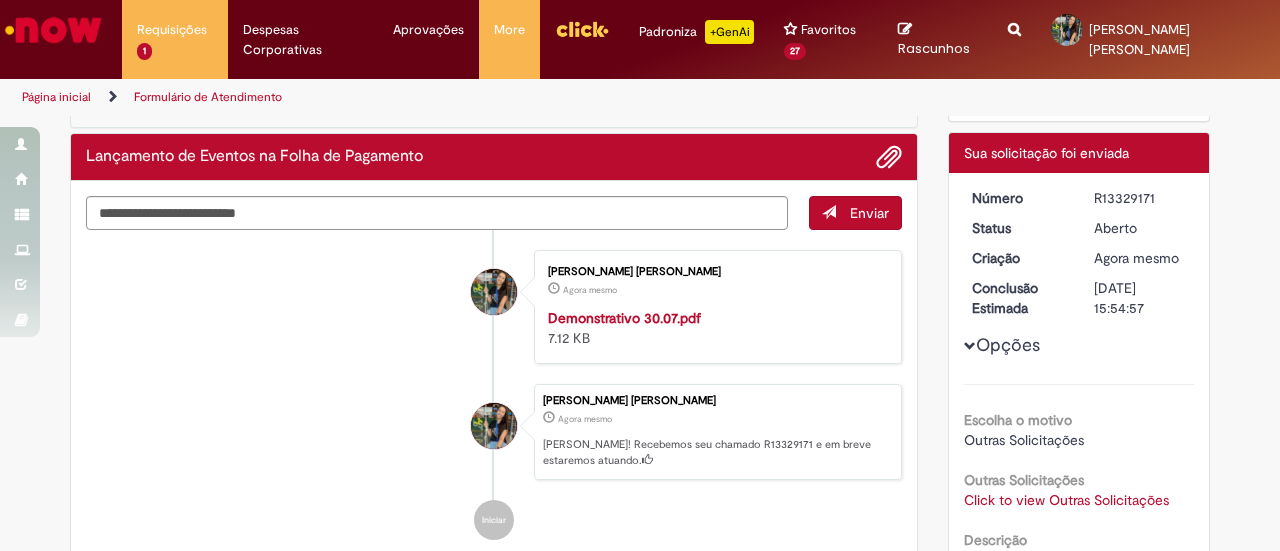 scroll, scrollTop: 0, scrollLeft: 0, axis: both 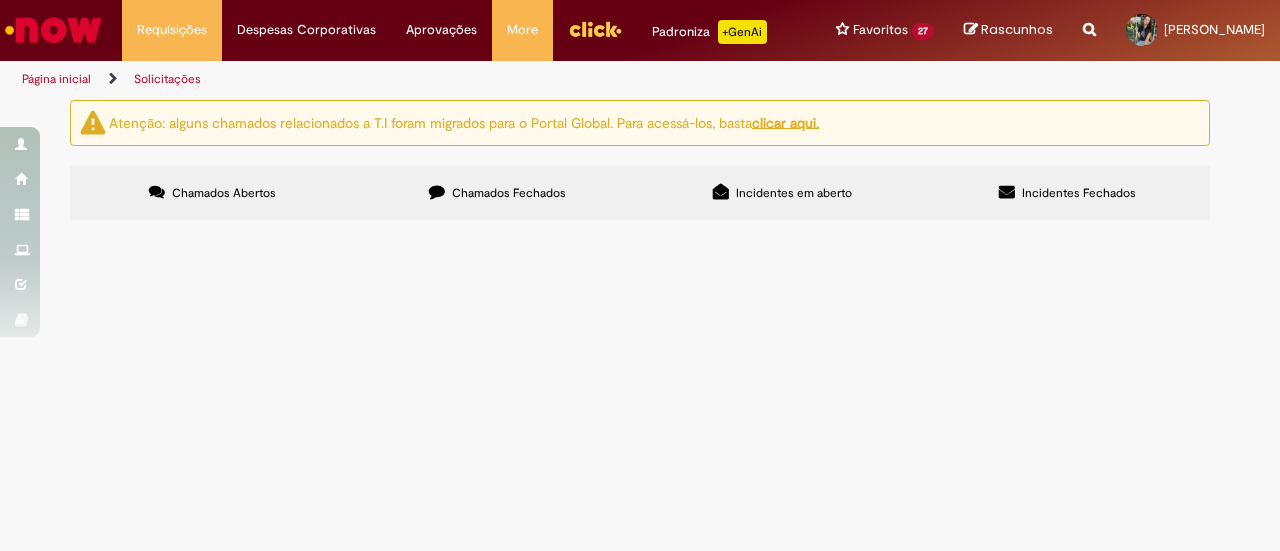 click on "Chamados Fechados" at bounding box center [497, 193] 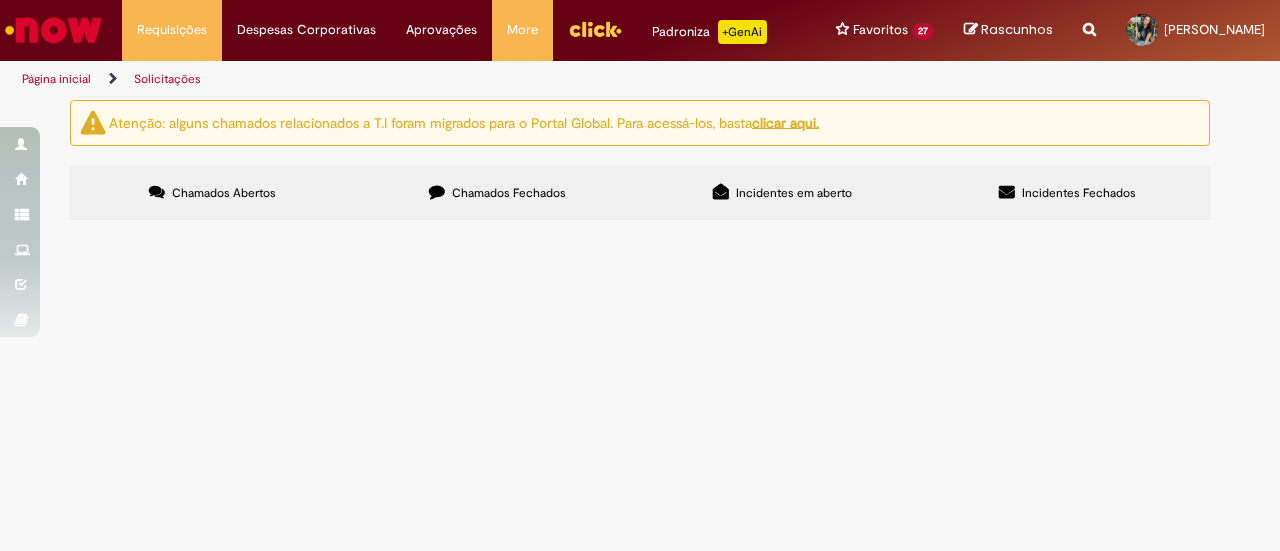 click on "R13289806" at bounding box center [0, 0] 